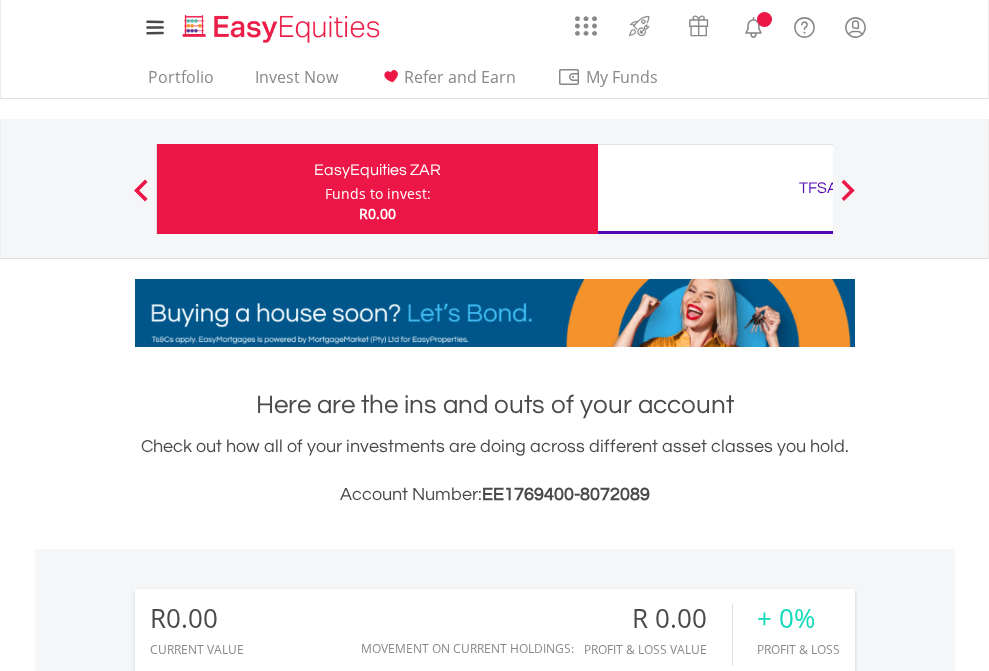 scroll, scrollTop: 0, scrollLeft: 0, axis: both 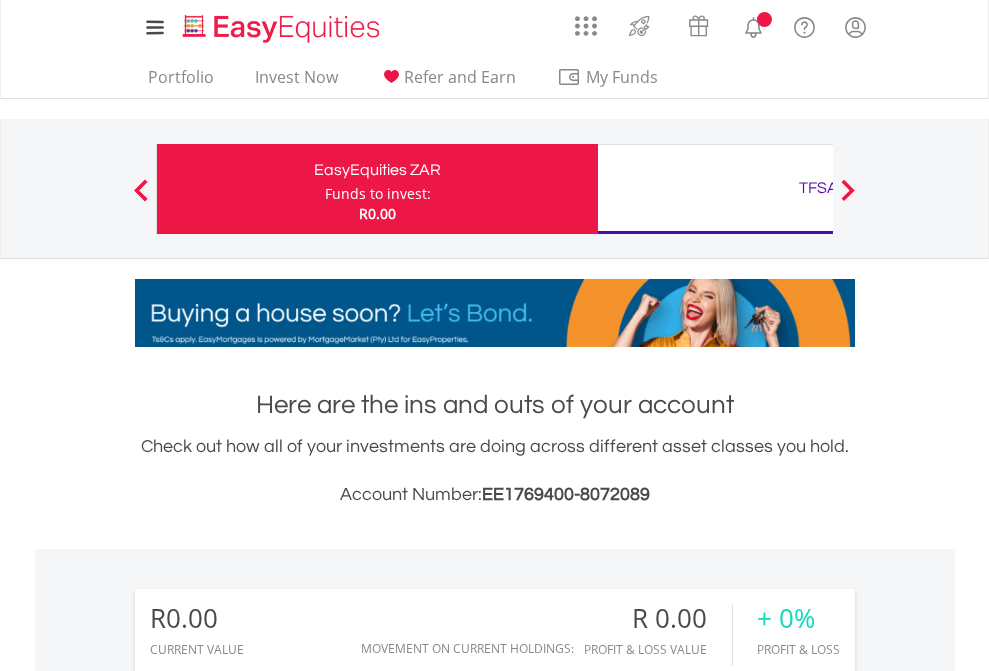 click on "Funds to invest:" at bounding box center [378, 194] 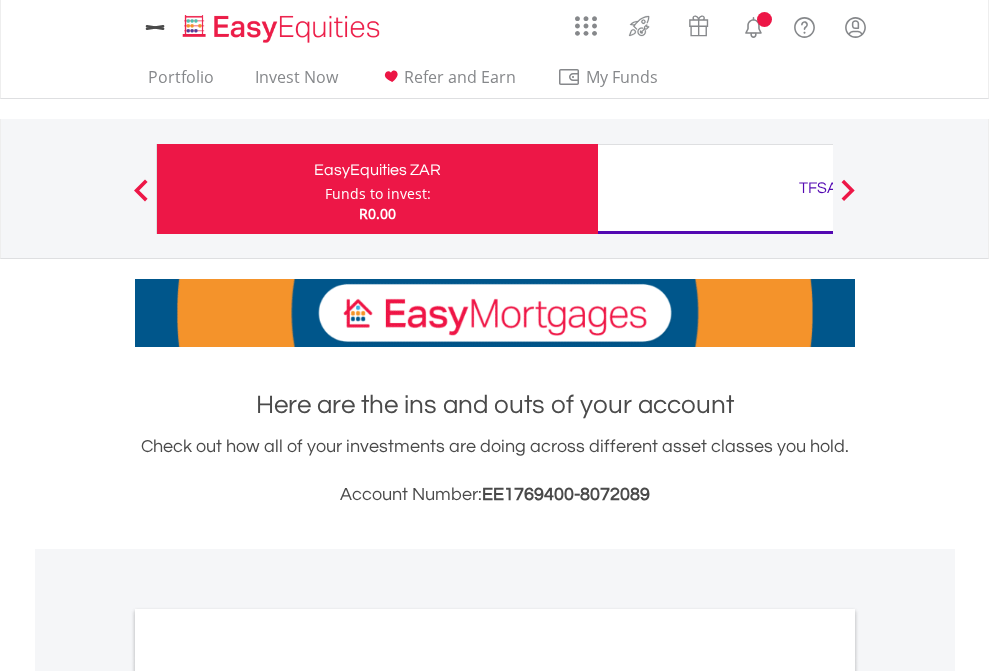 scroll, scrollTop: 0, scrollLeft: 0, axis: both 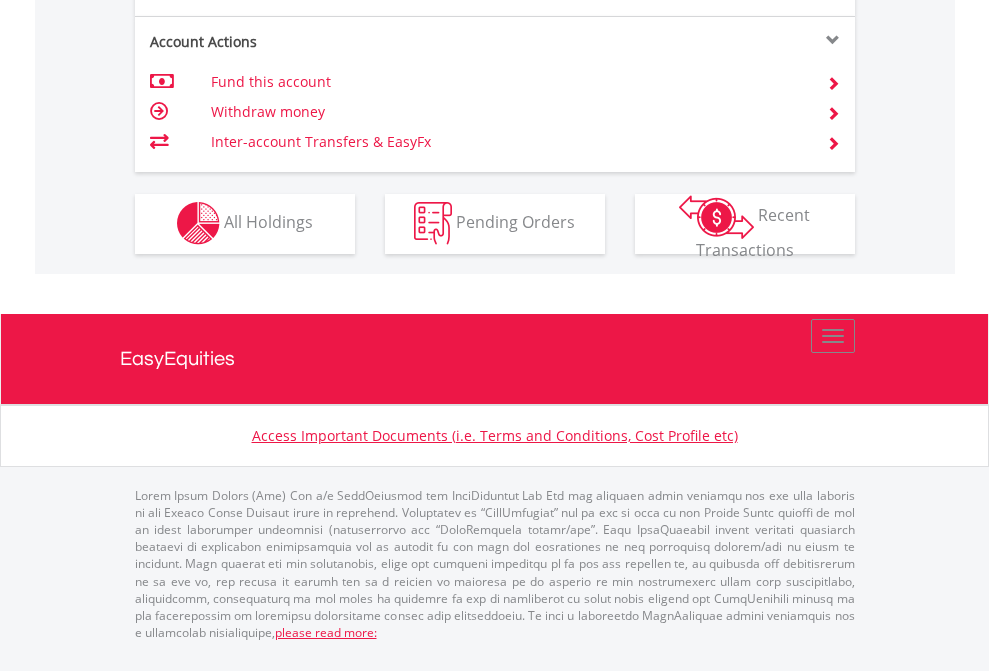 click on "Investment types" at bounding box center (706, -353) 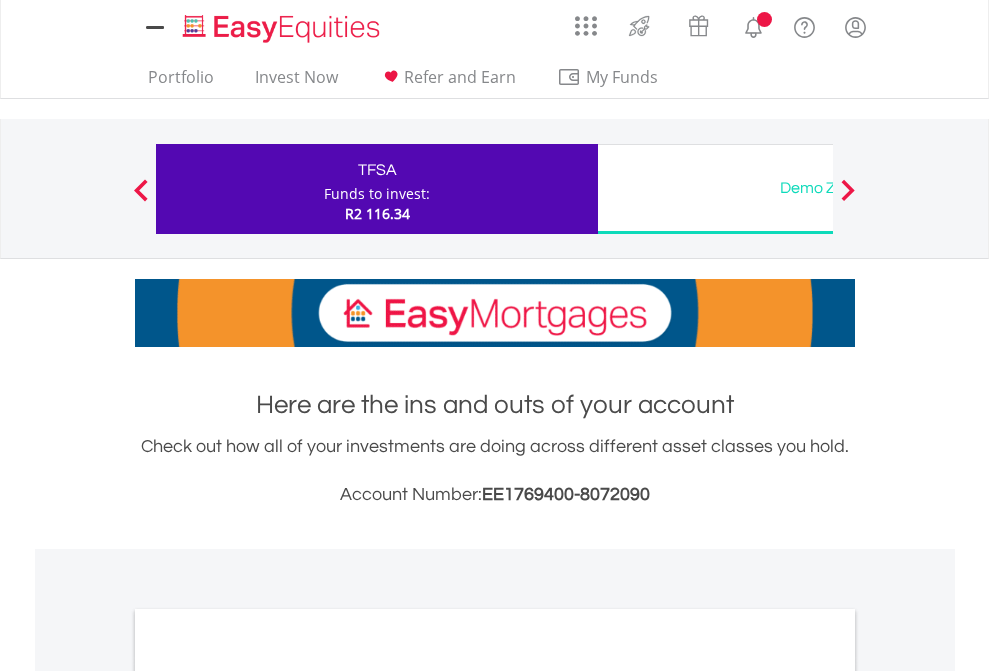 scroll, scrollTop: 0, scrollLeft: 0, axis: both 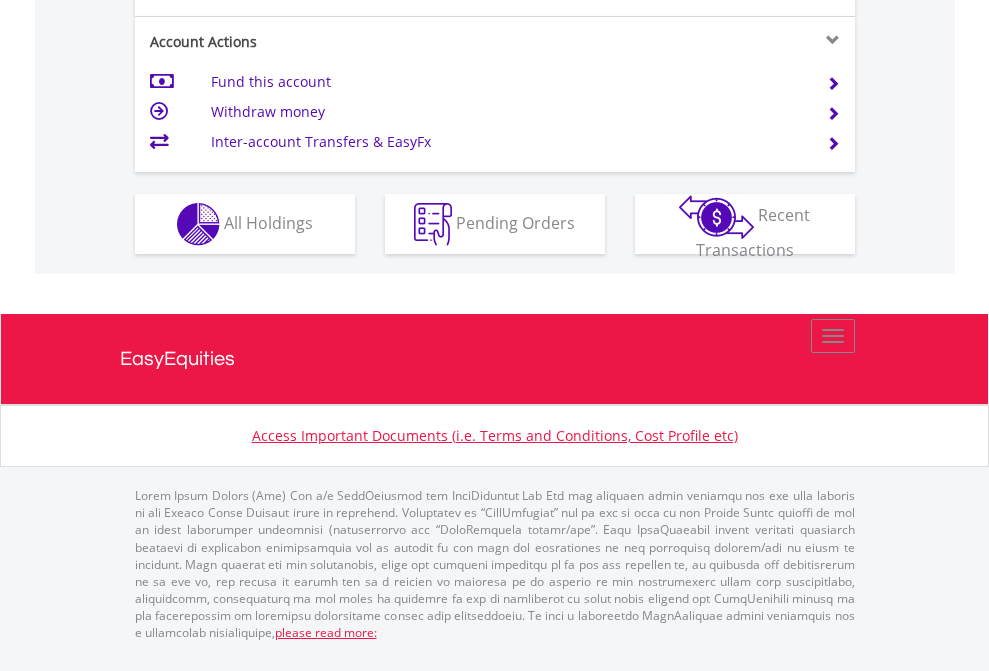 click on "Investment types" at bounding box center [706, -337] 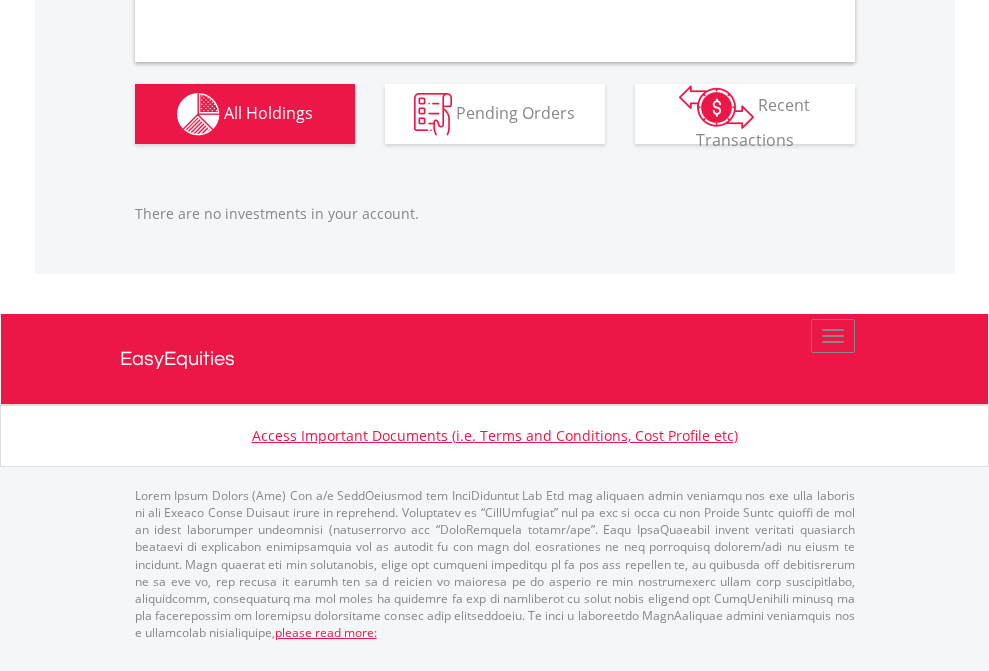 scroll, scrollTop: 1980, scrollLeft: 0, axis: vertical 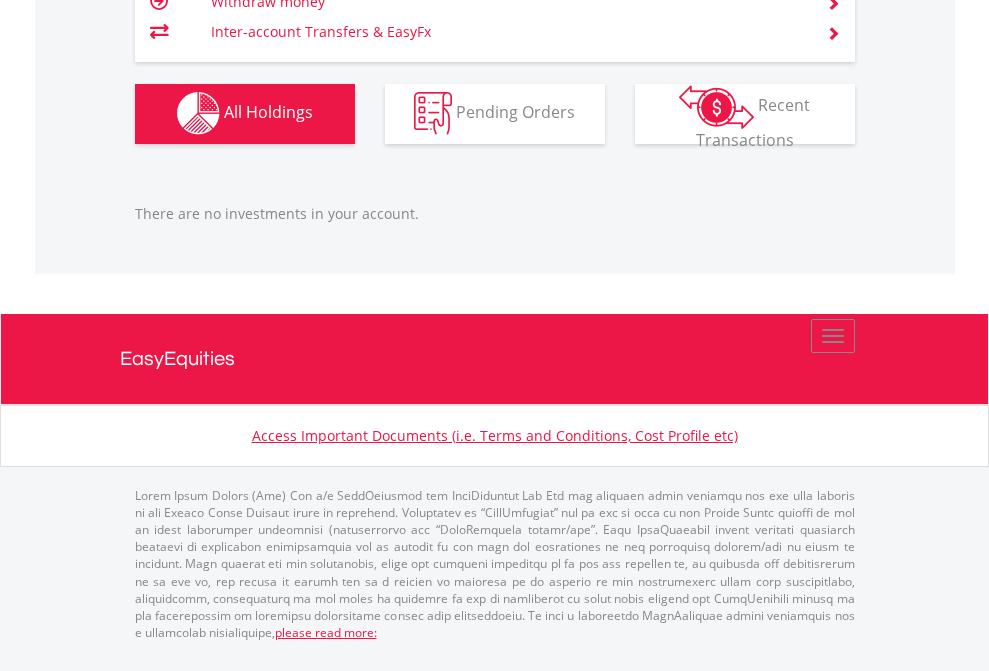 click on "TFSA" at bounding box center [818, -1142] 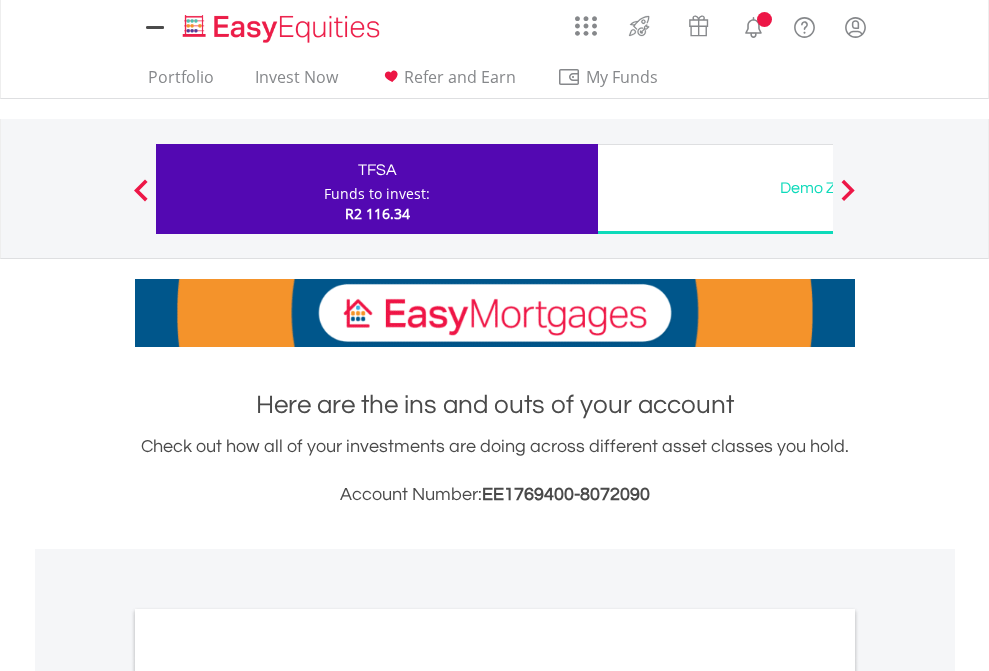 scroll, scrollTop: 0, scrollLeft: 0, axis: both 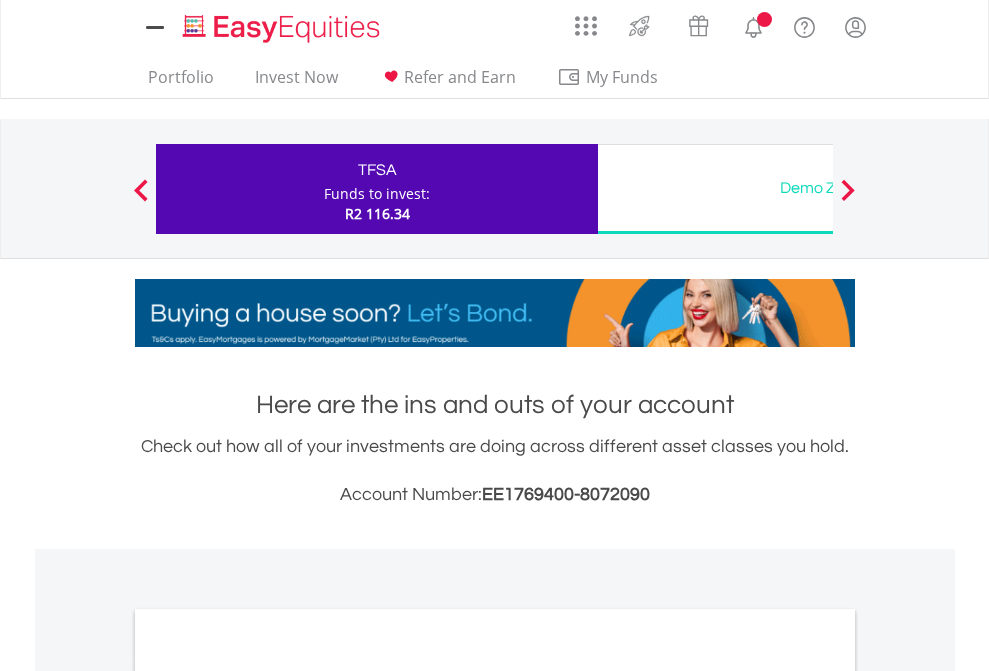 click on "All Holdings" at bounding box center (268, 1096) 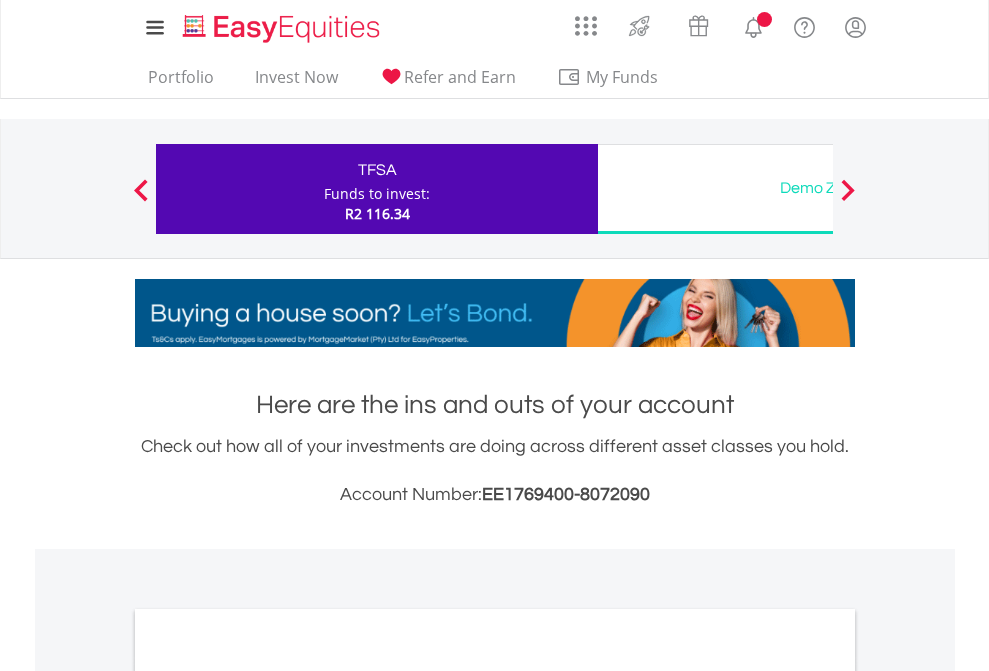 scroll, scrollTop: 1202, scrollLeft: 0, axis: vertical 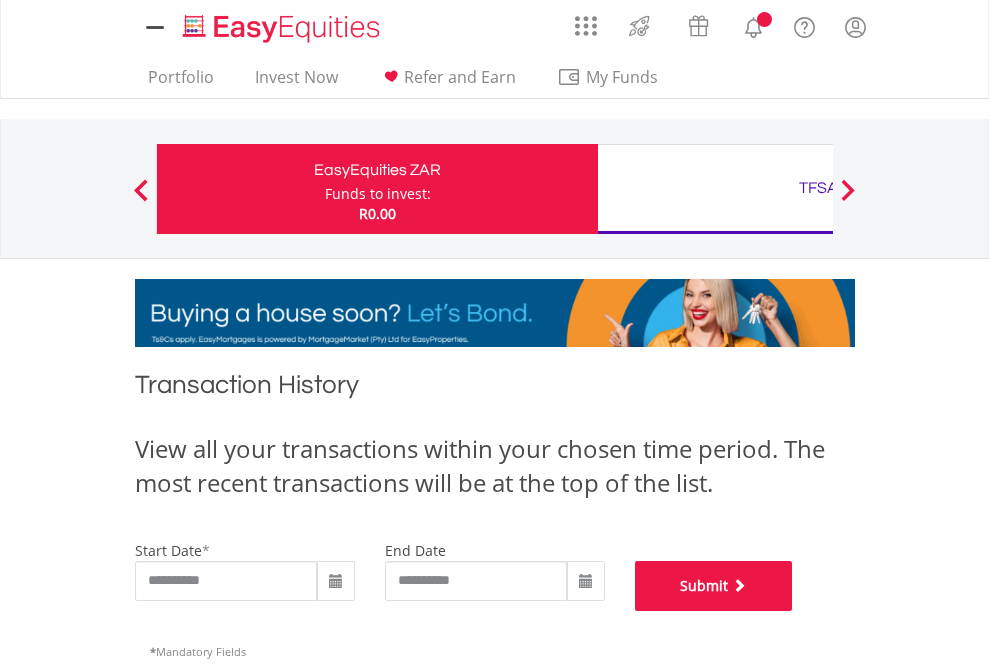 click on "Submit" at bounding box center (714, 586) 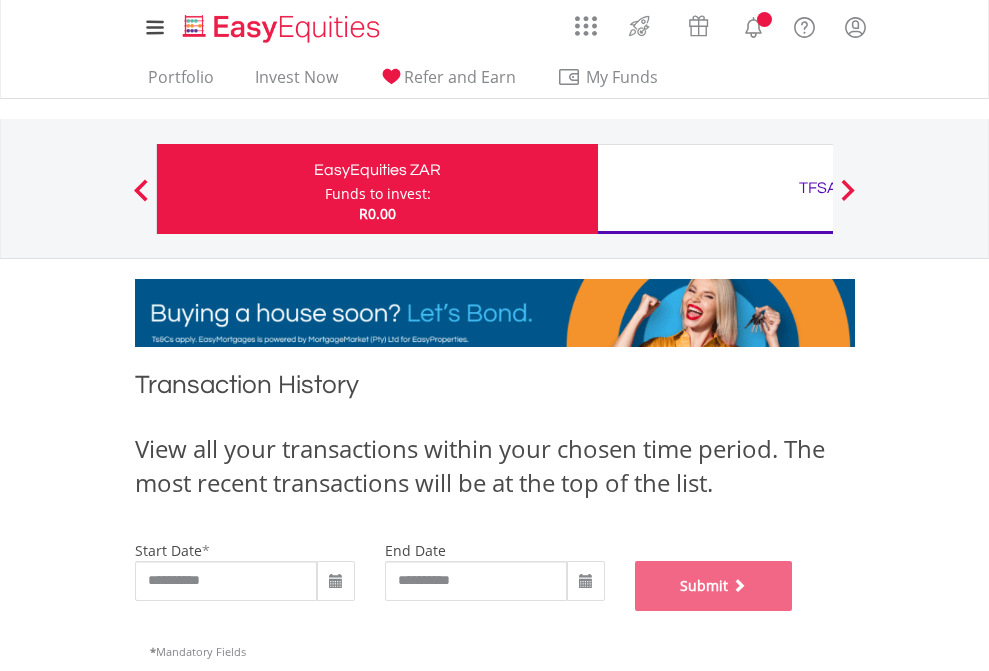 scroll, scrollTop: 811, scrollLeft: 0, axis: vertical 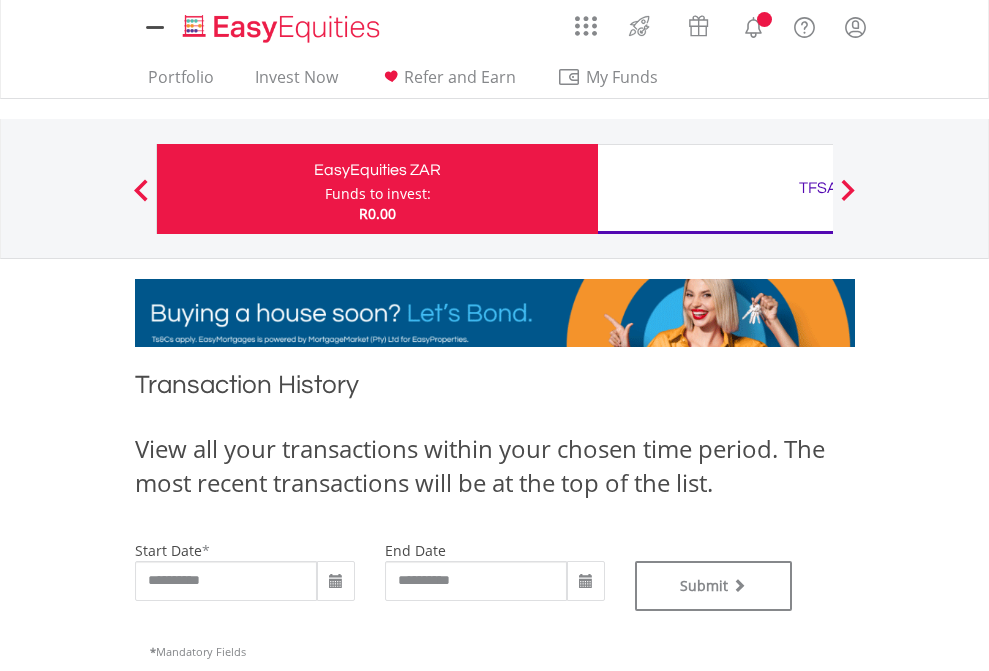 click on "TFSA" at bounding box center (818, 188) 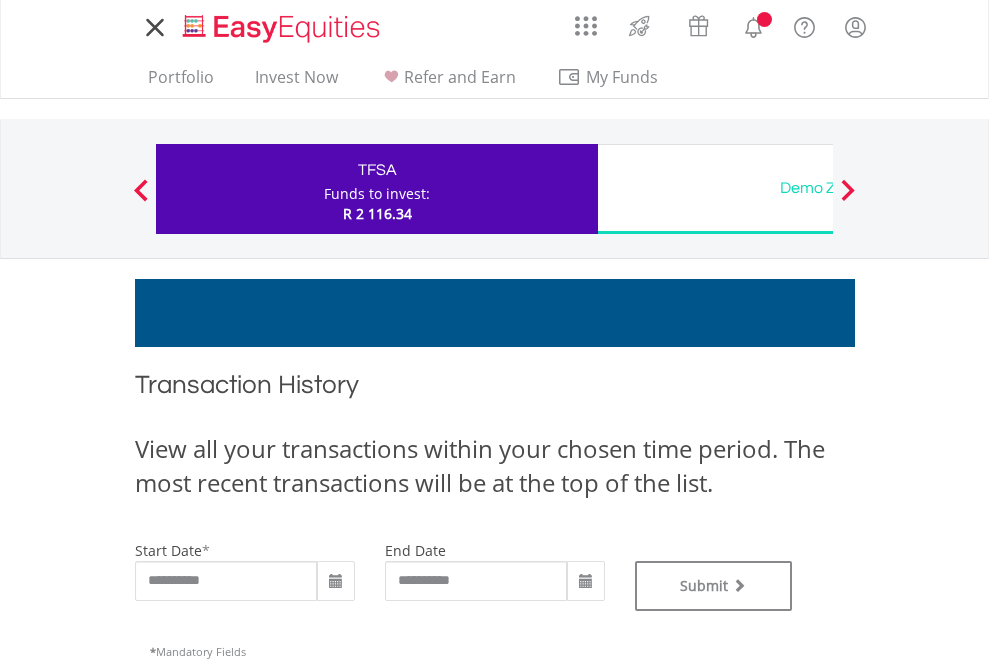 scroll, scrollTop: 0, scrollLeft: 0, axis: both 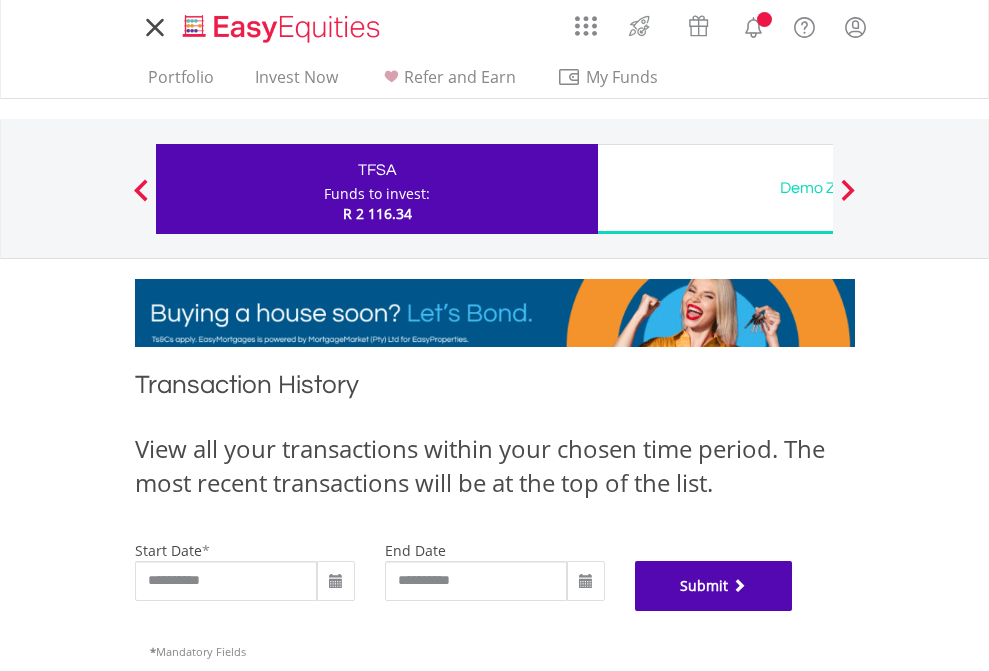 click on "Submit" at bounding box center (714, 586) 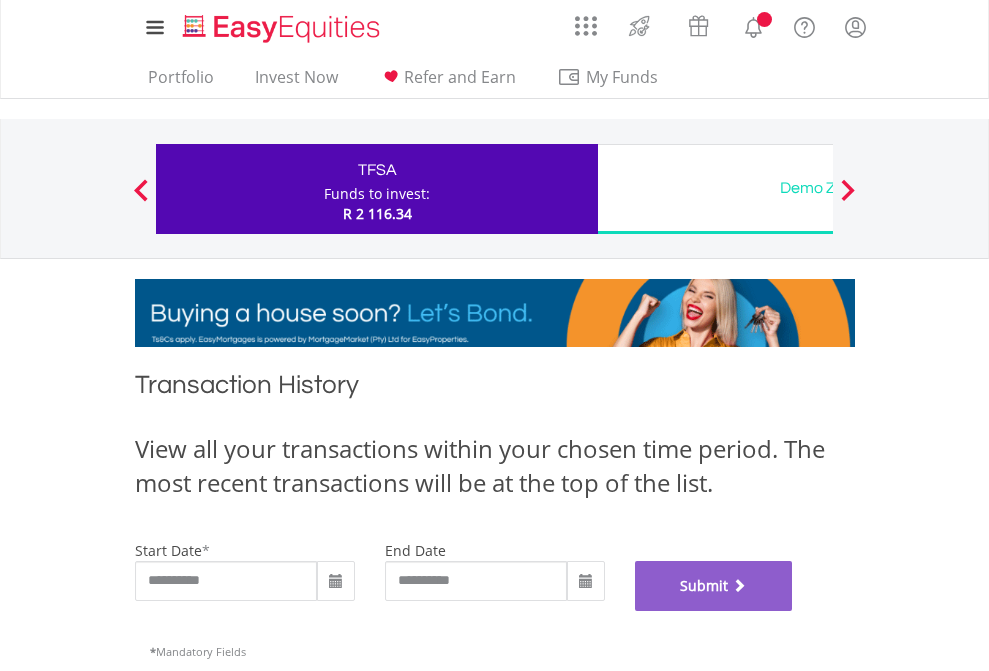scroll, scrollTop: 811, scrollLeft: 0, axis: vertical 